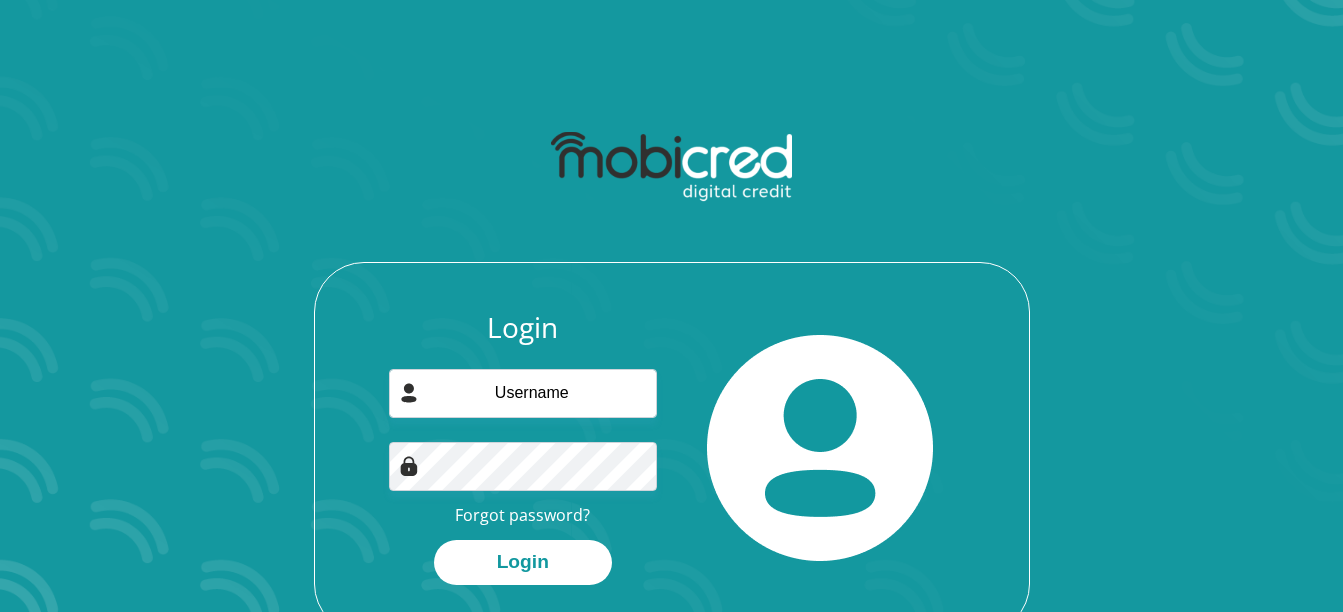 scroll, scrollTop: 0, scrollLeft: 0, axis: both 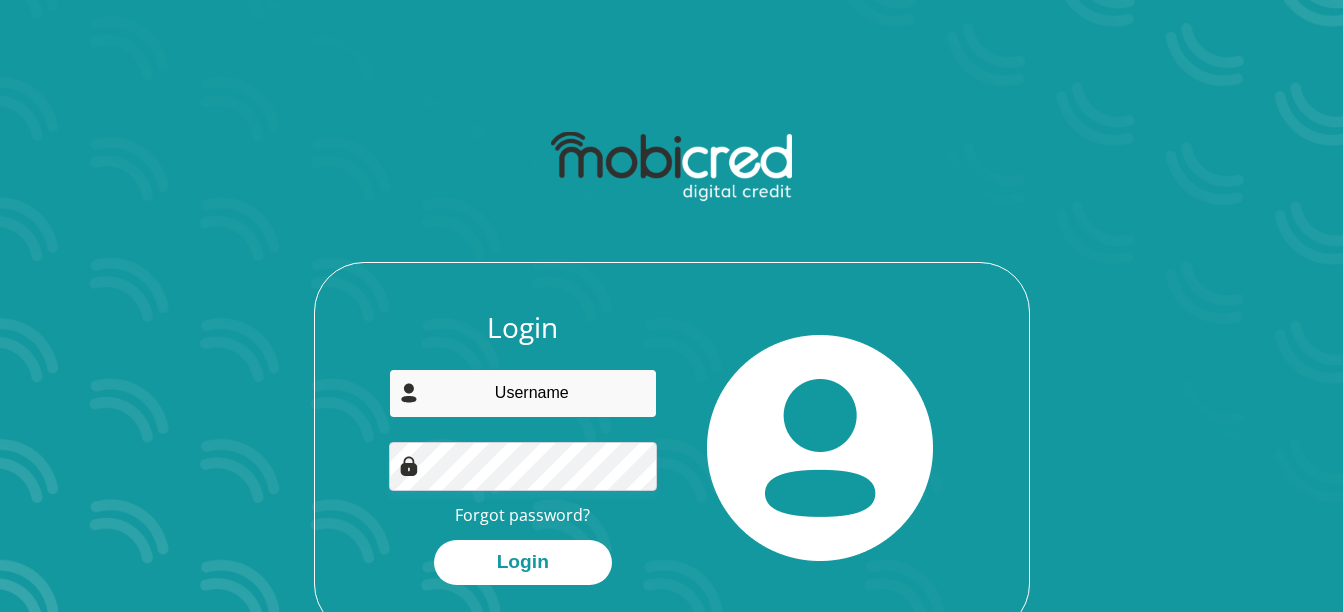 click at bounding box center (523, 393) 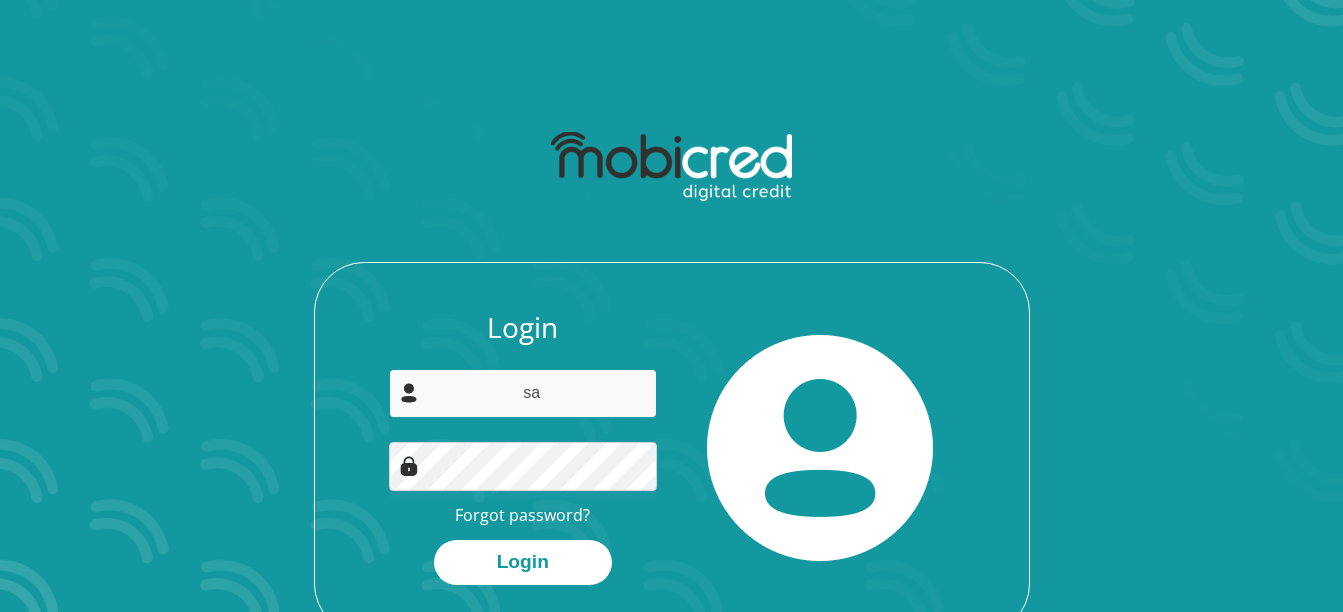 type on "[EMAIL]" 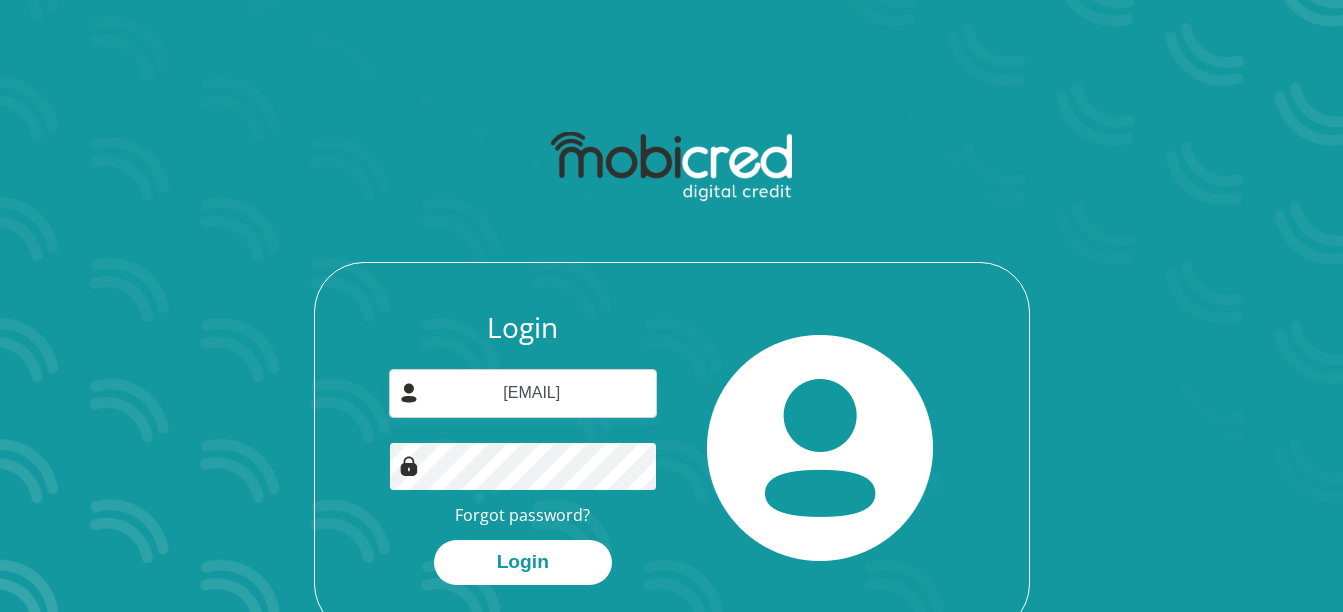 click on "Login" at bounding box center [523, 562] 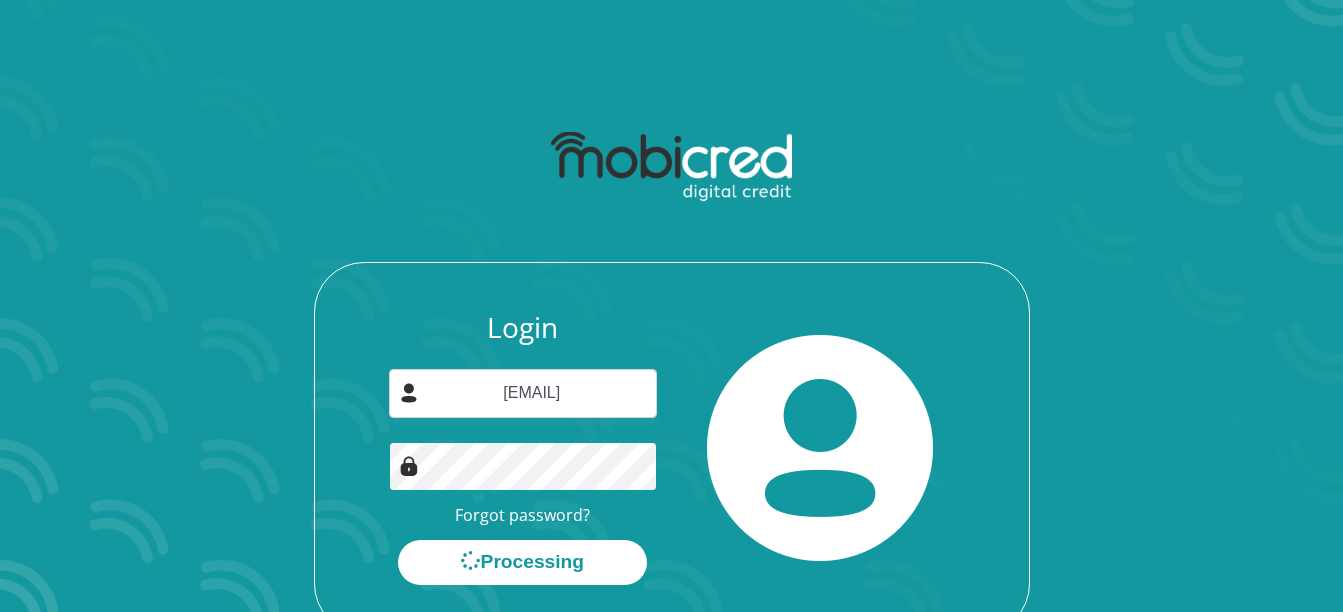 scroll, scrollTop: 0, scrollLeft: 0, axis: both 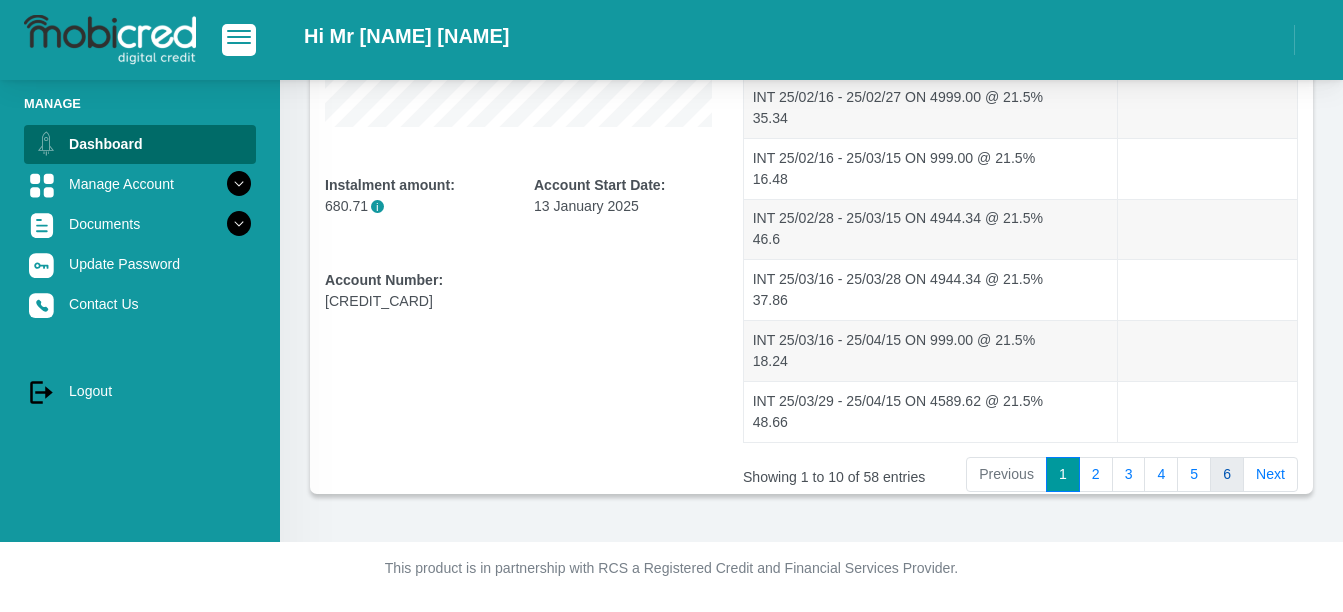 click on "6" at bounding box center (1227, 475) 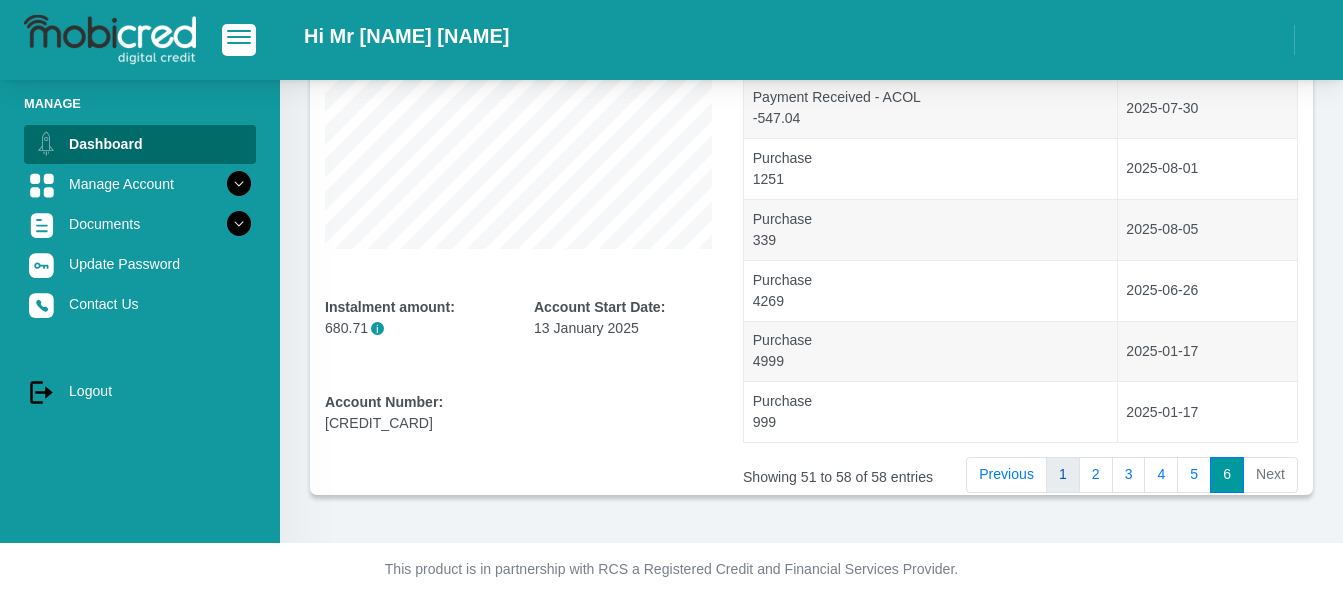click on "1" at bounding box center [1063, 475] 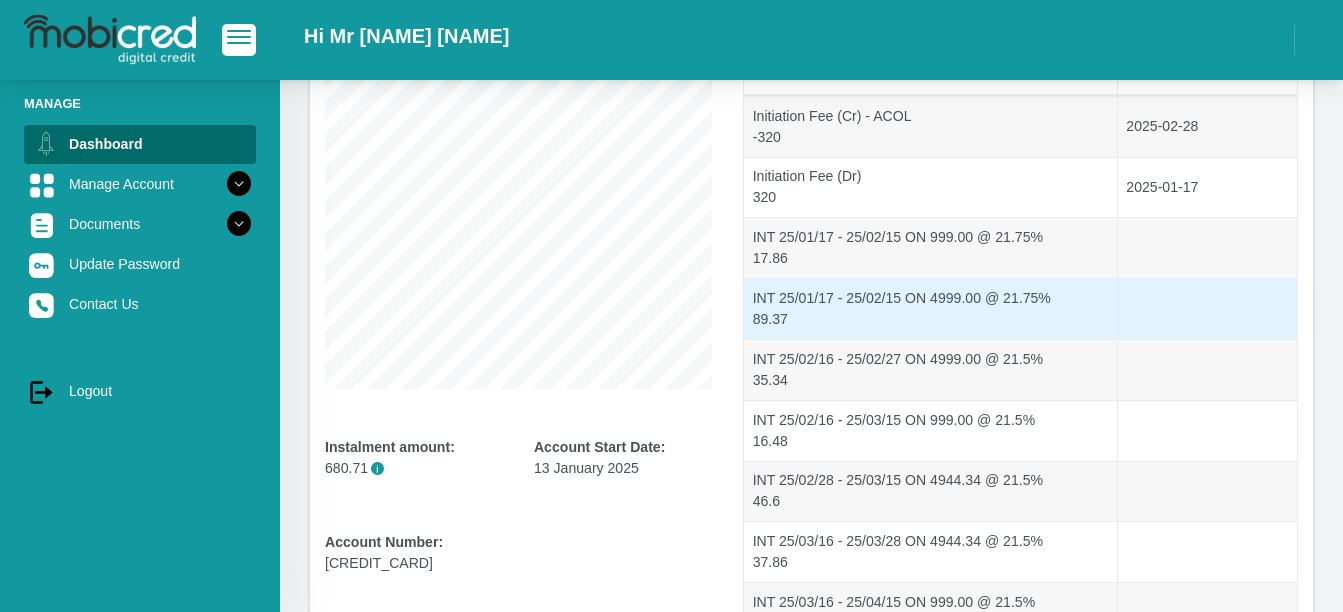 scroll, scrollTop: 300, scrollLeft: 0, axis: vertical 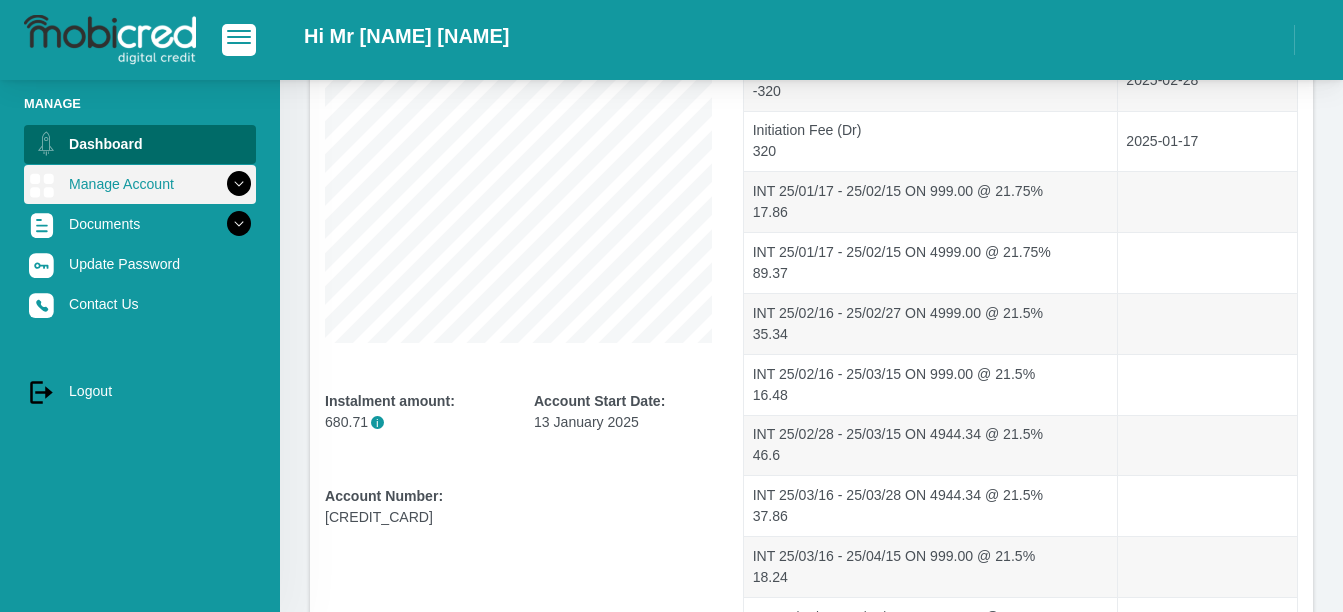 click at bounding box center (239, 184) 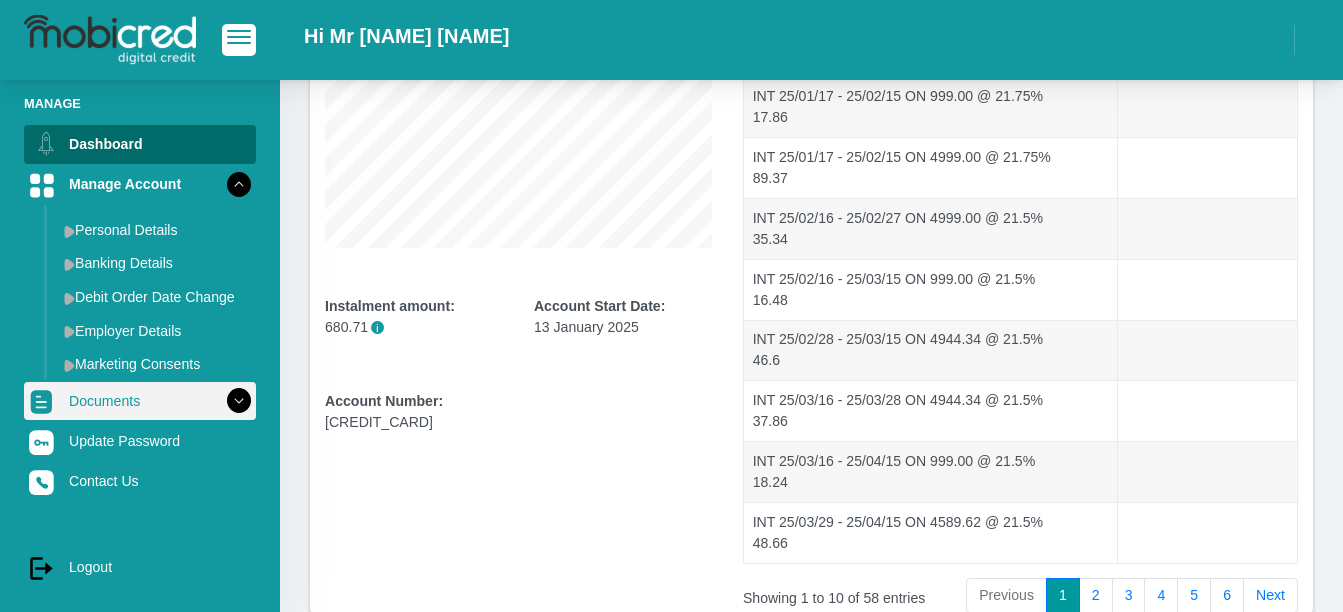 scroll, scrollTop: 400, scrollLeft: 0, axis: vertical 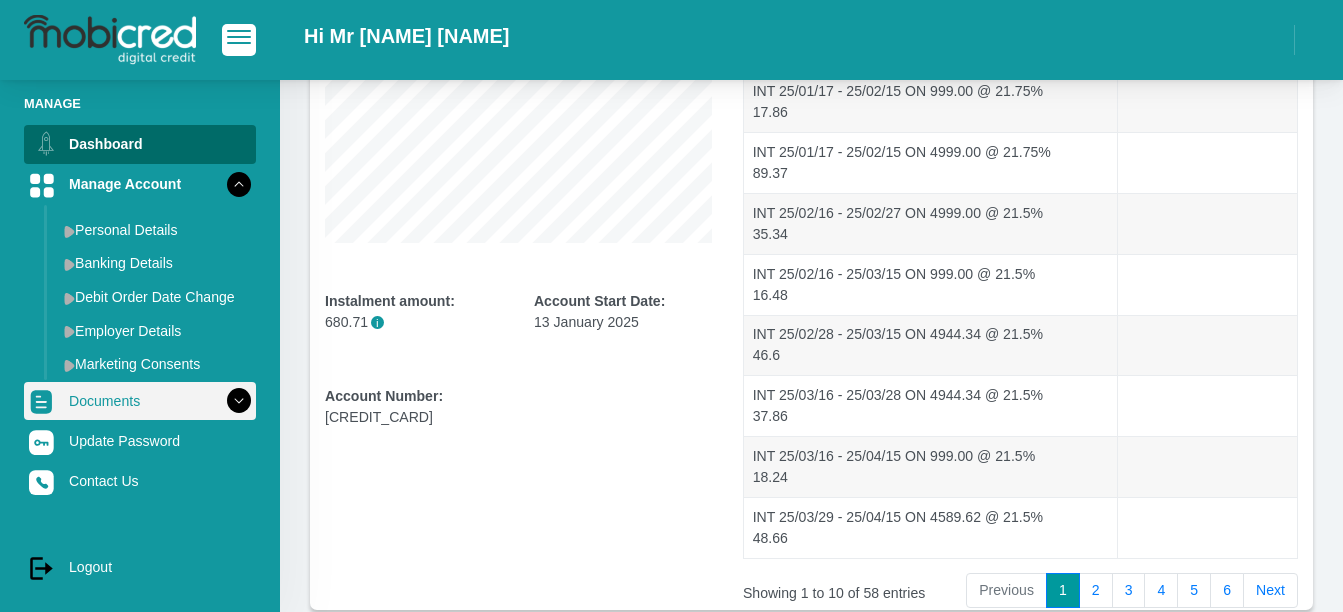 click on "Documents" at bounding box center [140, 401] 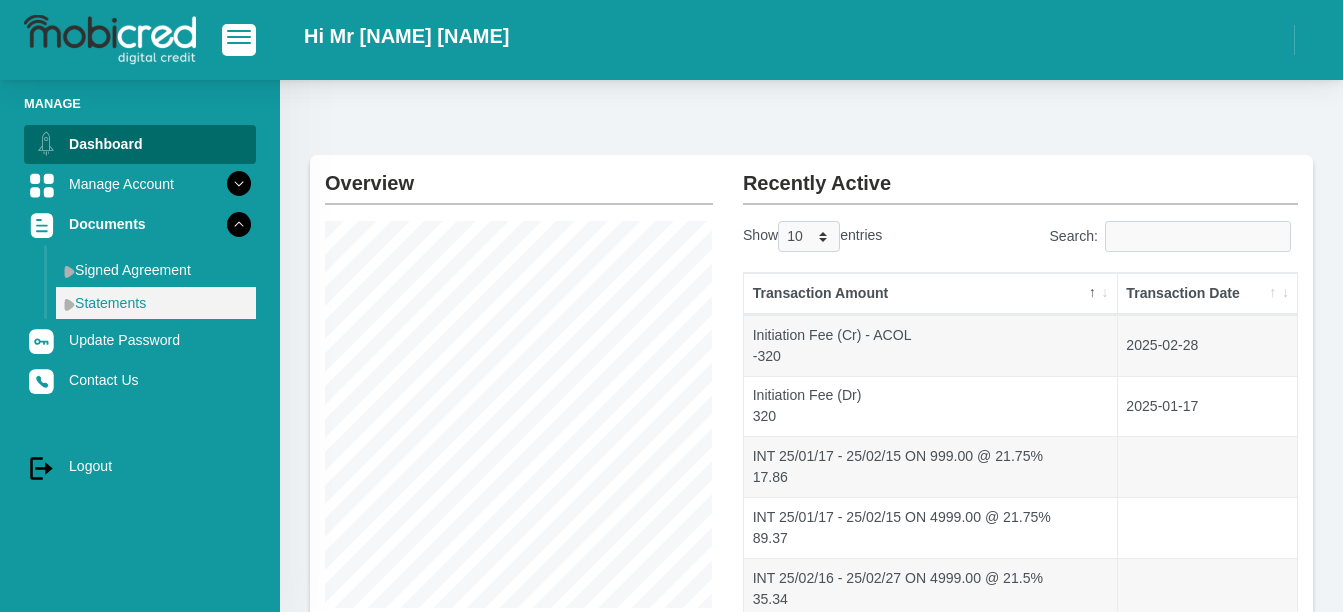 scroll, scrollTop: 0, scrollLeft: 0, axis: both 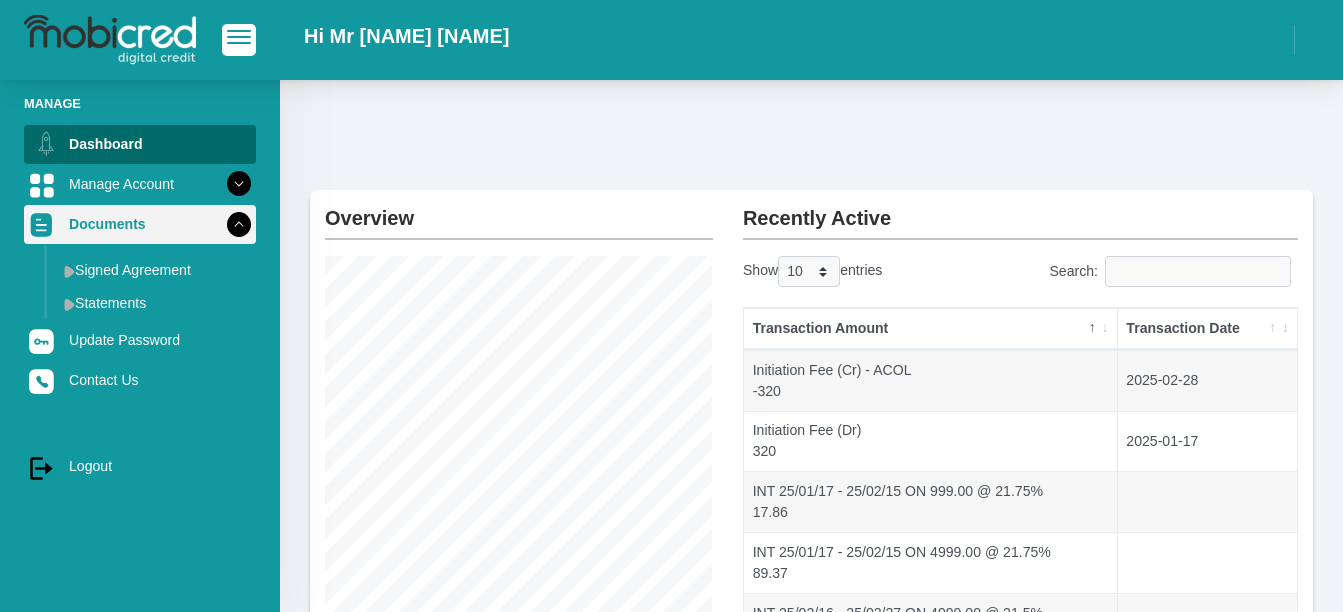 click on "Documents" at bounding box center (140, 224) 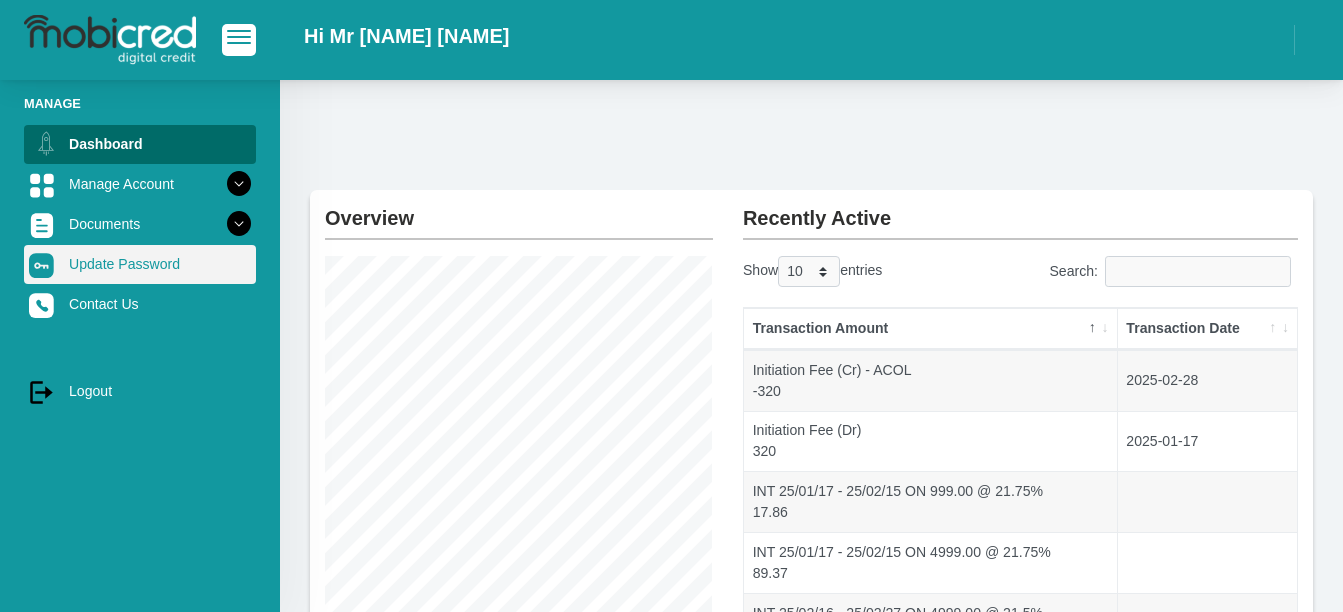 click on "Update Password" at bounding box center (140, 264) 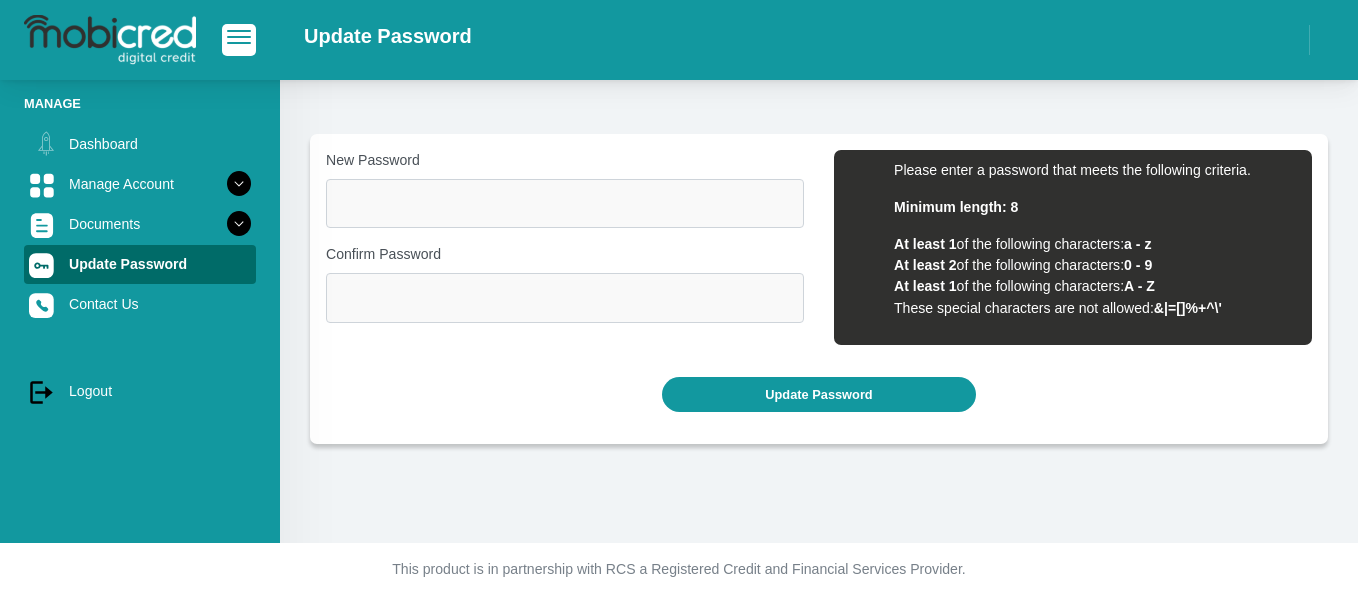 scroll, scrollTop: 0, scrollLeft: 0, axis: both 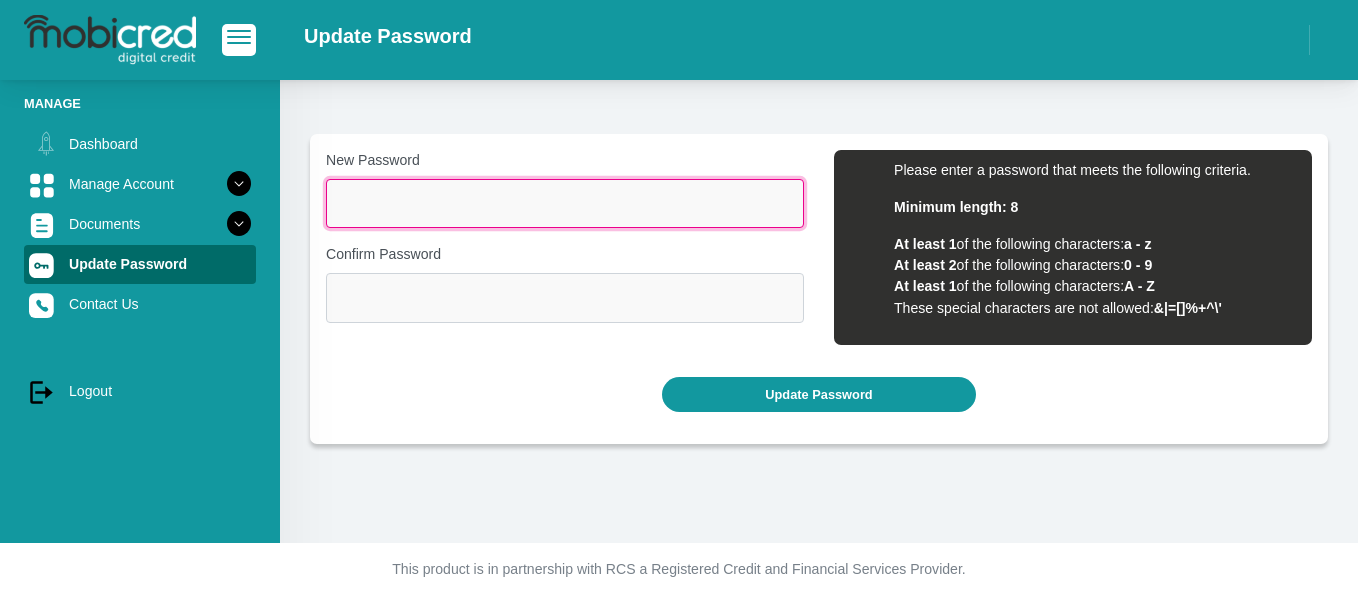 click on "New Password" at bounding box center (565, 203) 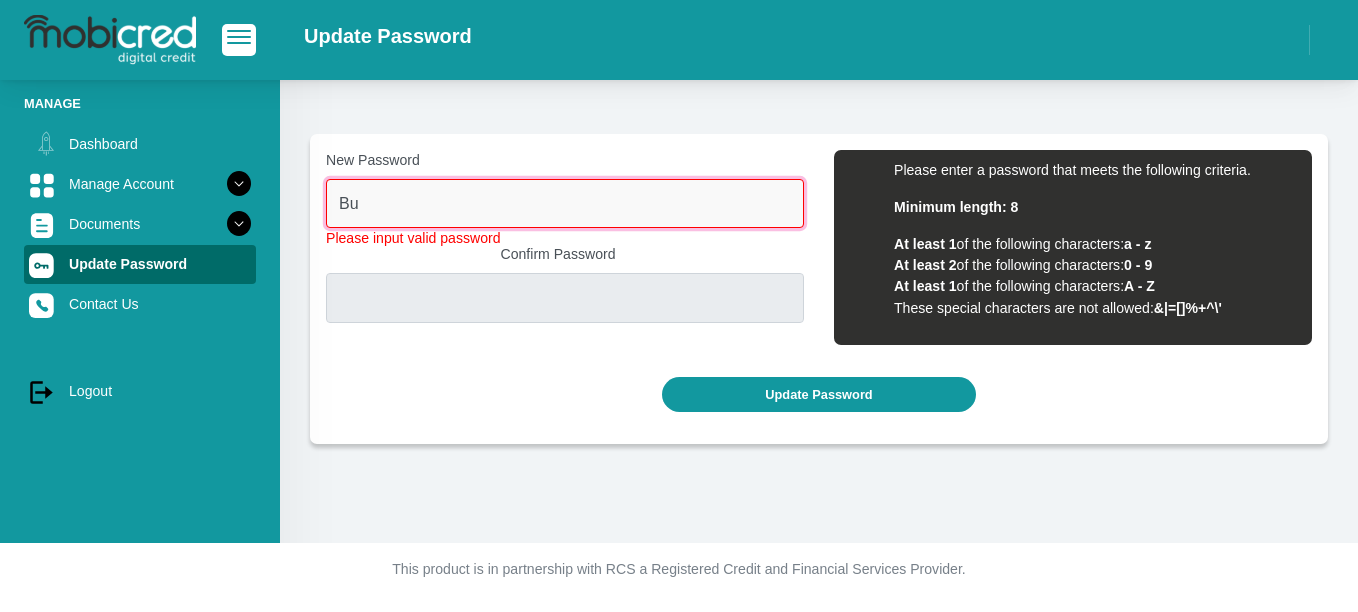 type on "B" 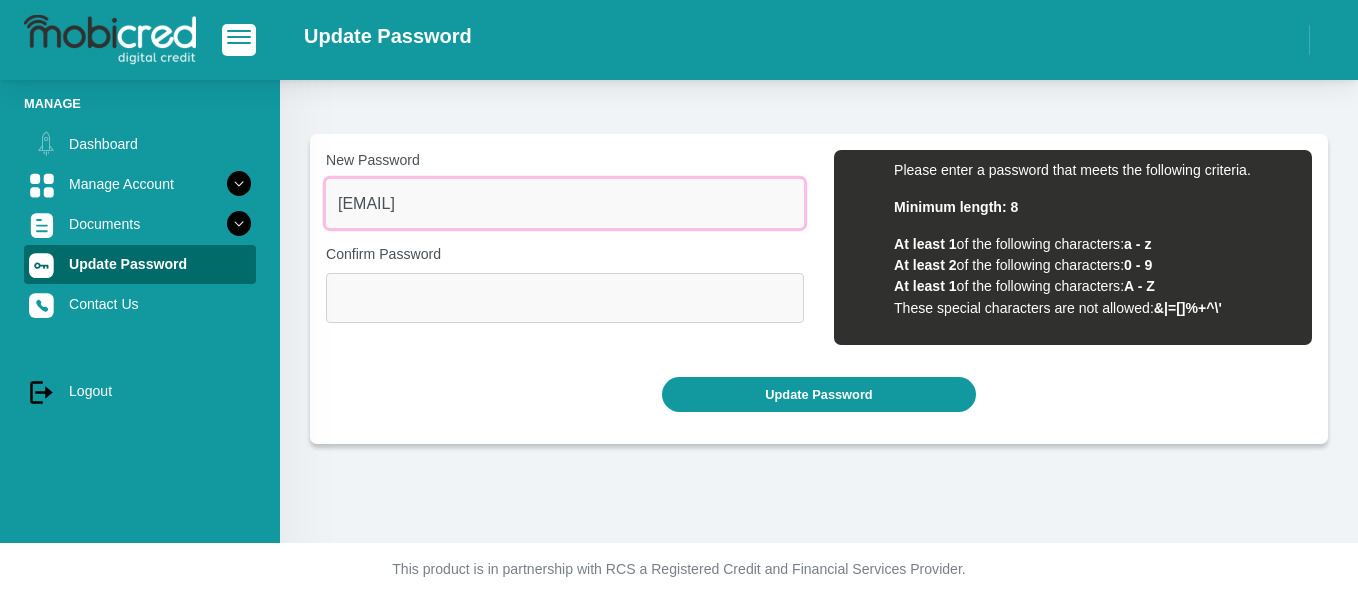 type on "Buhlebea@1979." 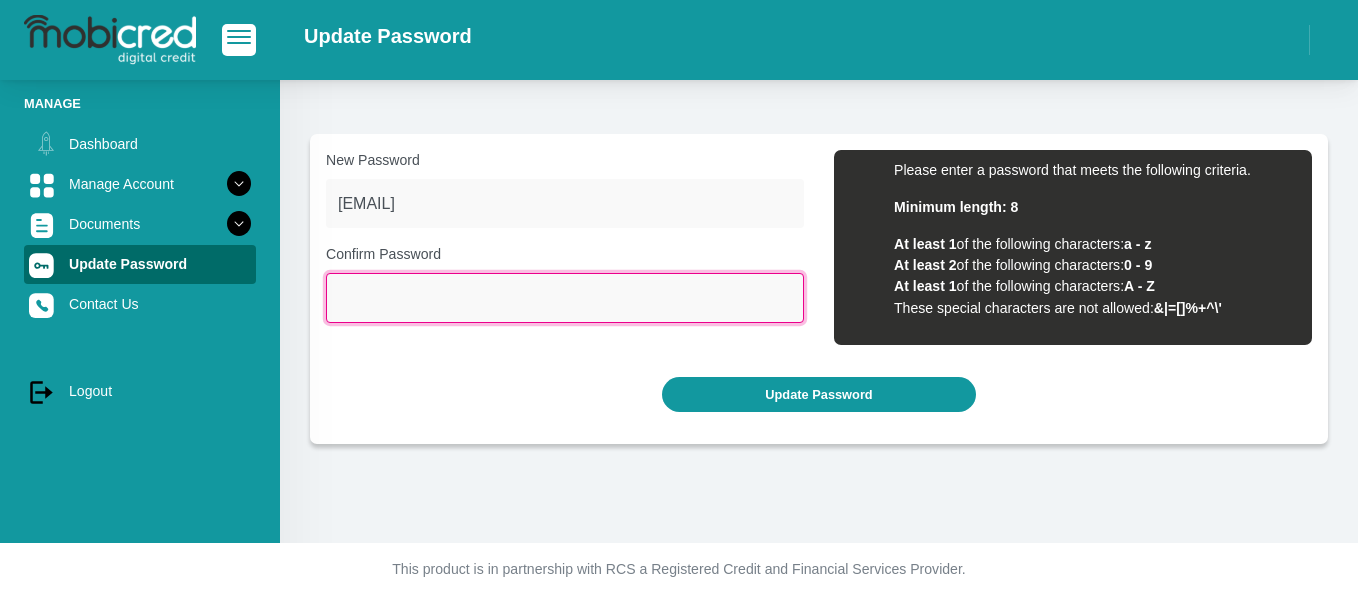 click on "Confirm Password" at bounding box center [565, 297] 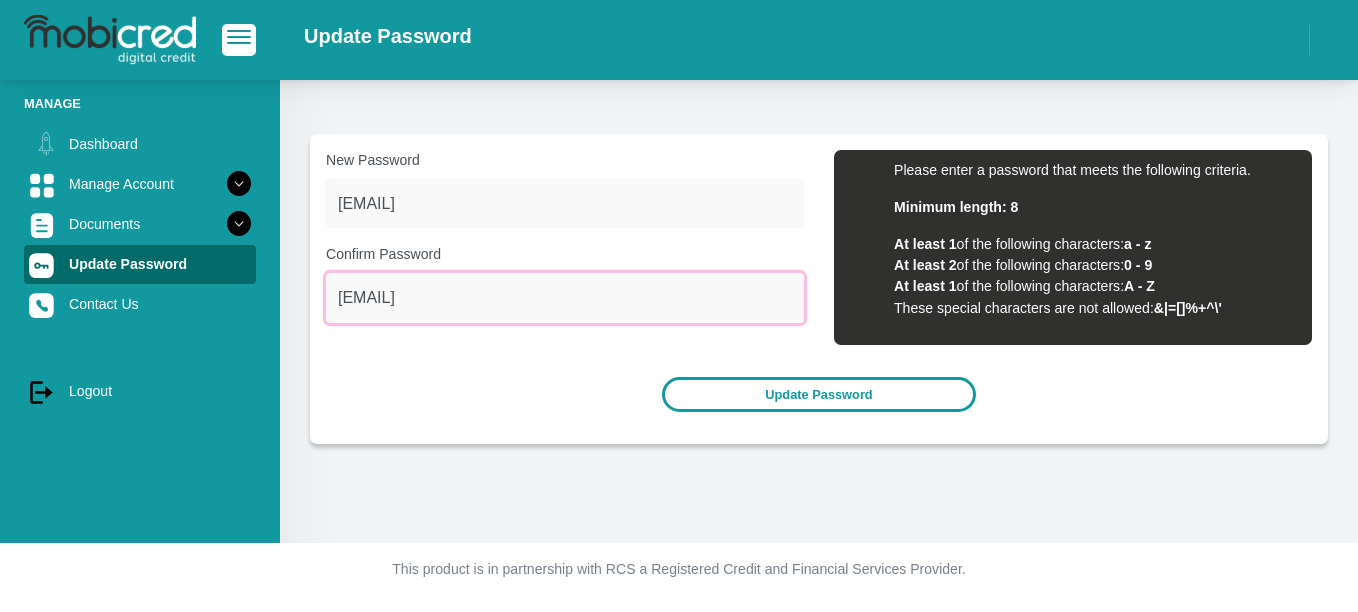 type on "Buhlebea@1979." 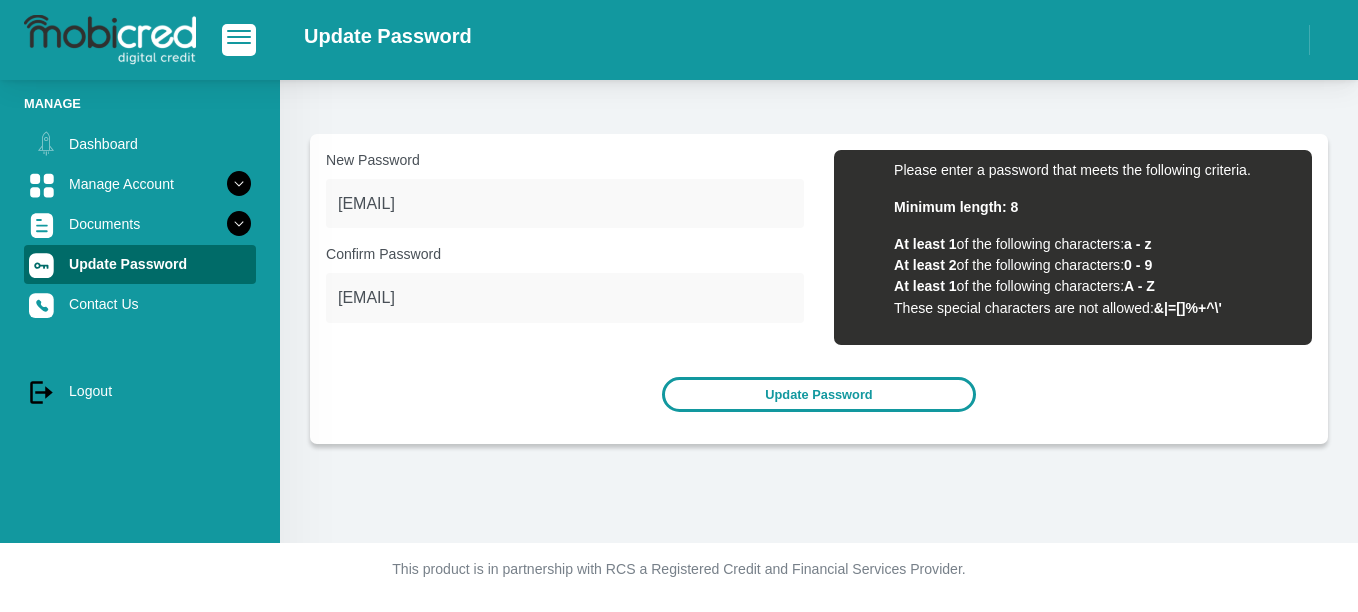 click on "Update Password" at bounding box center (818, 394) 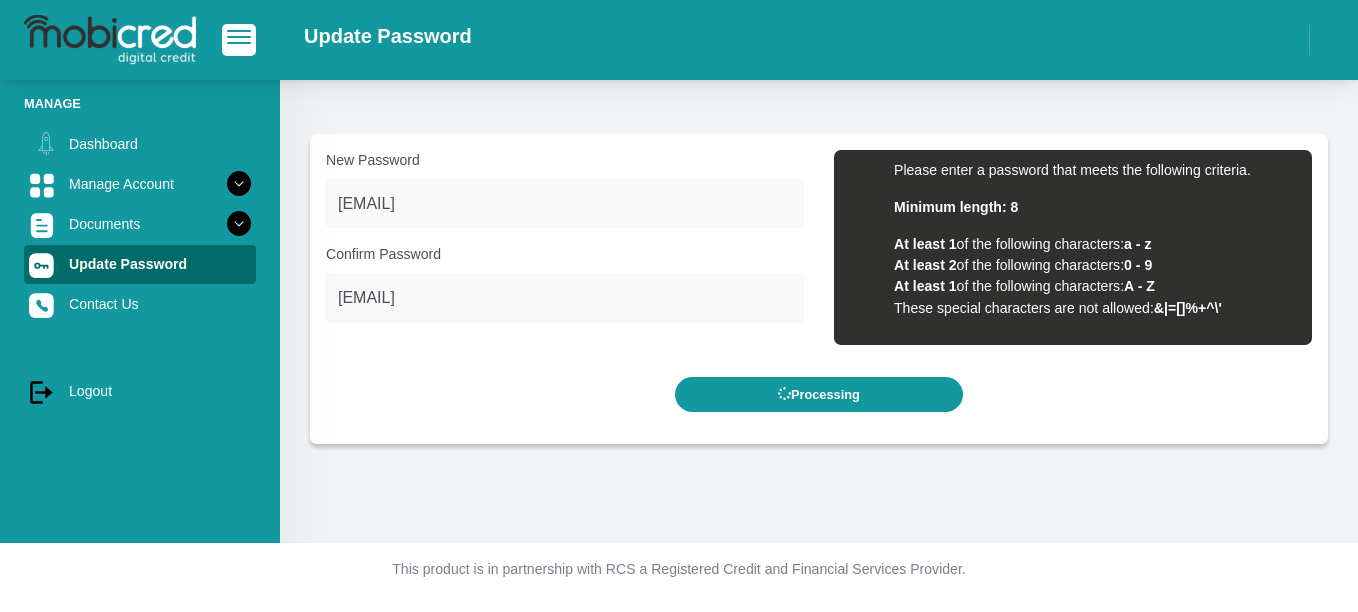 scroll, scrollTop: 0, scrollLeft: 0, axis: both 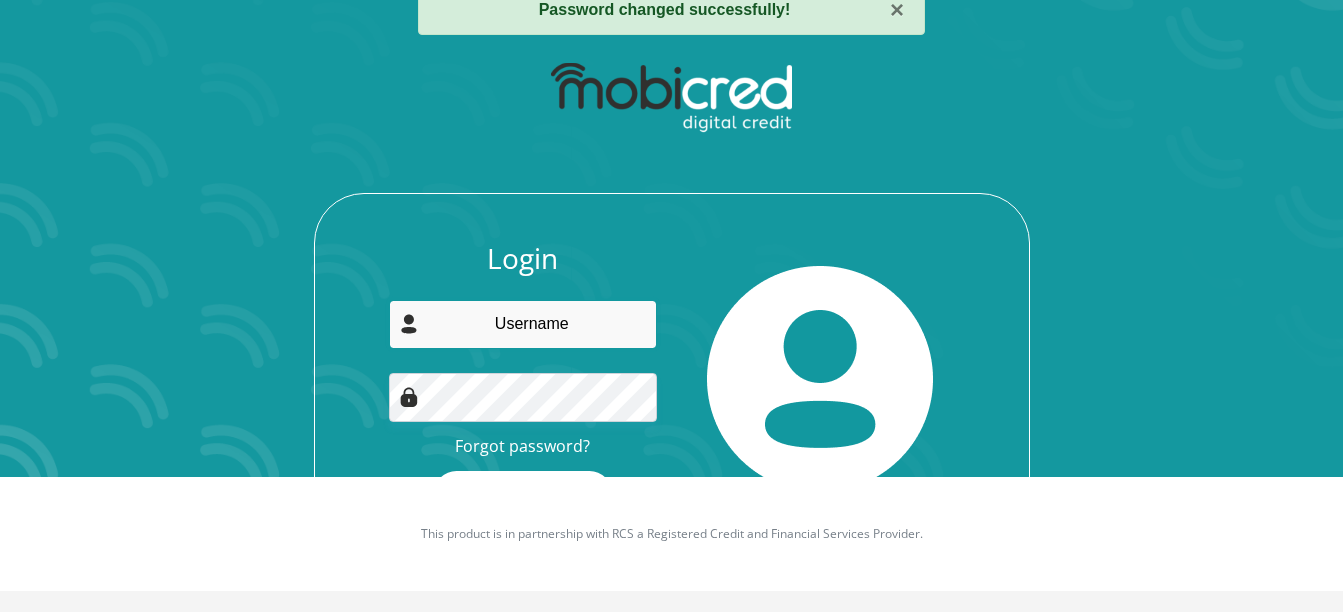 click at bounding box center (523, 324) 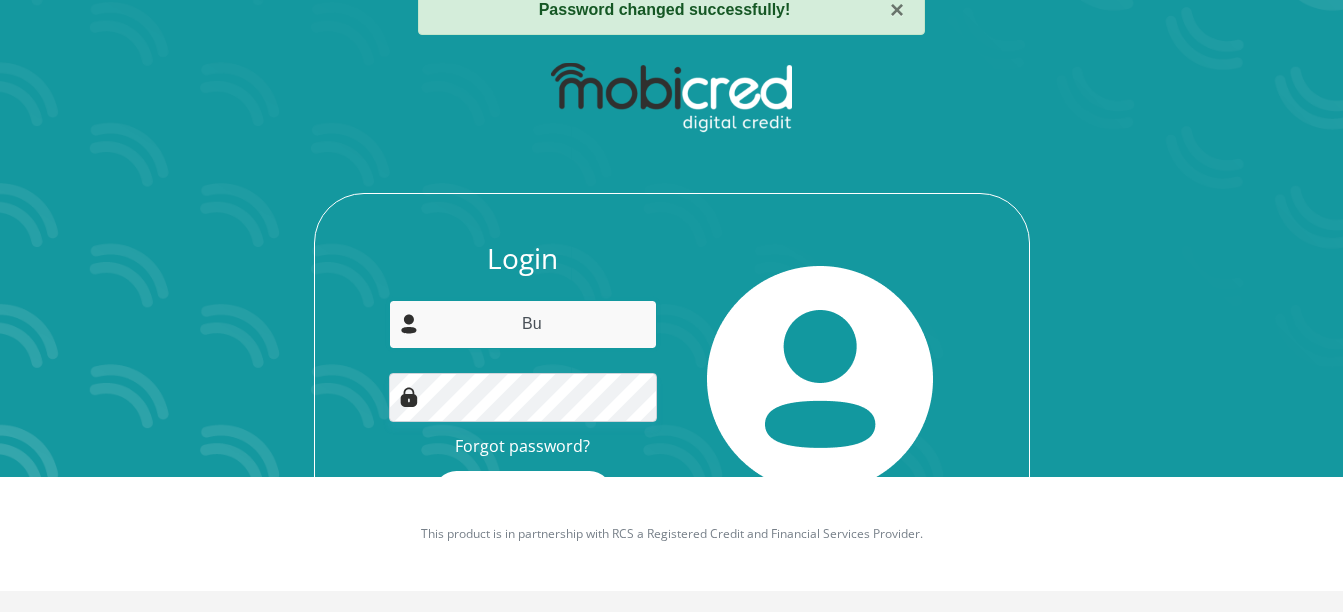 type on "B" 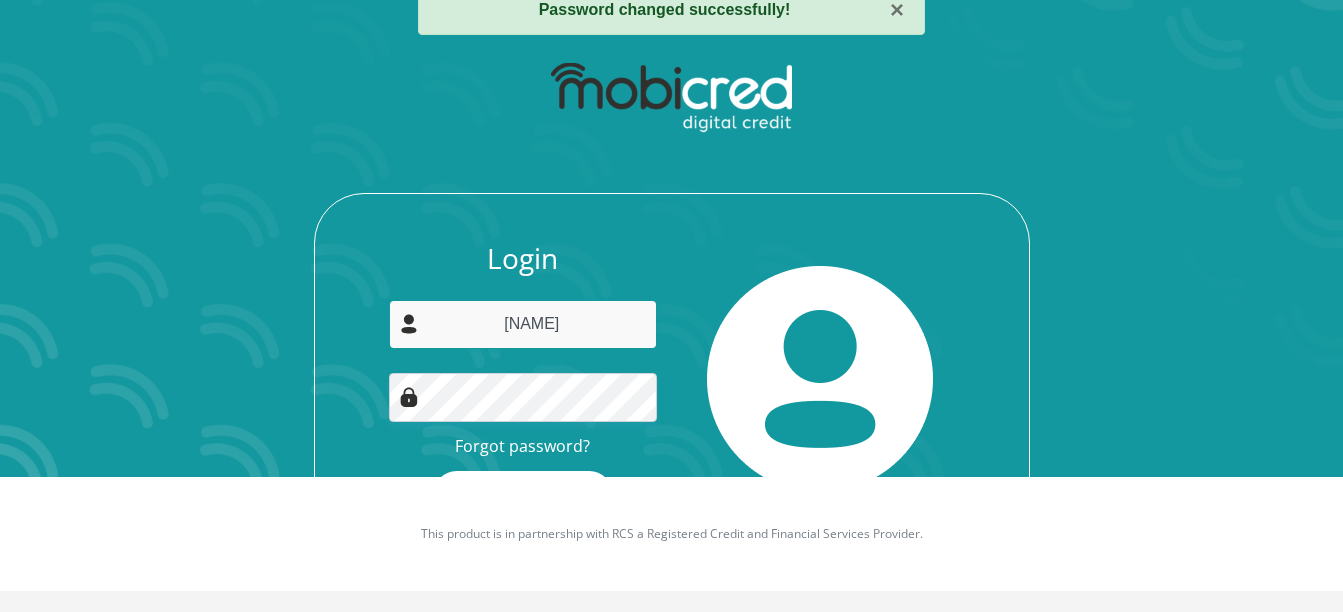 type on "sandilenyembe@[example.com]" 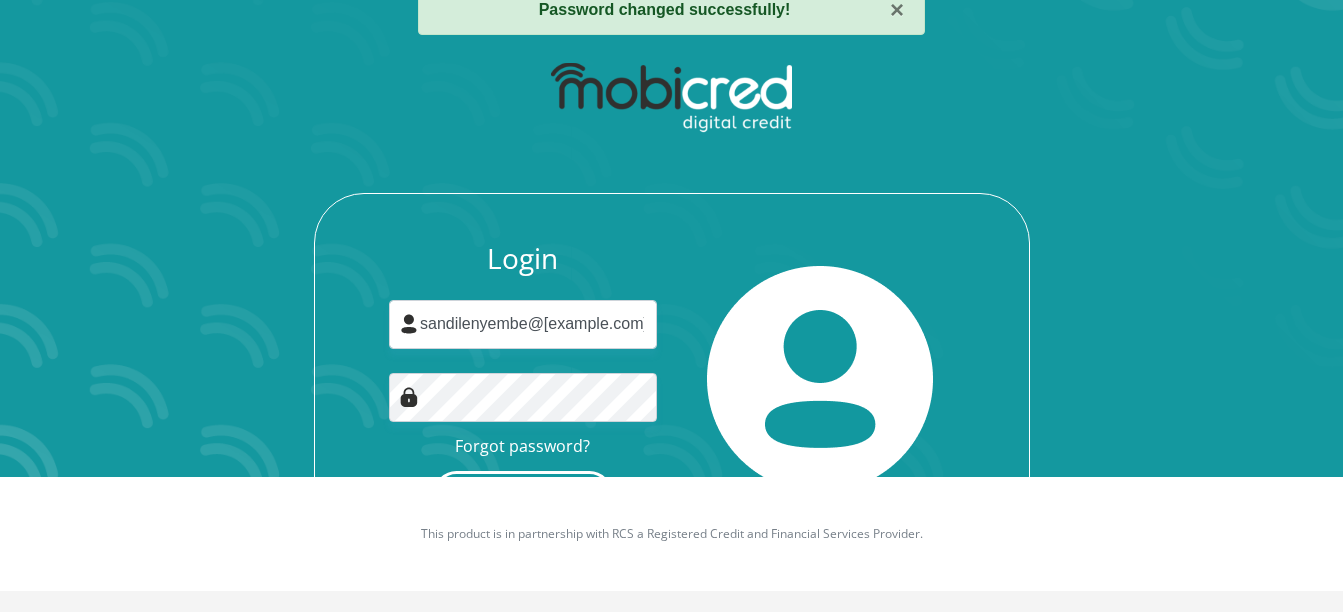 click on "Login" at bounding box center [523, 493] 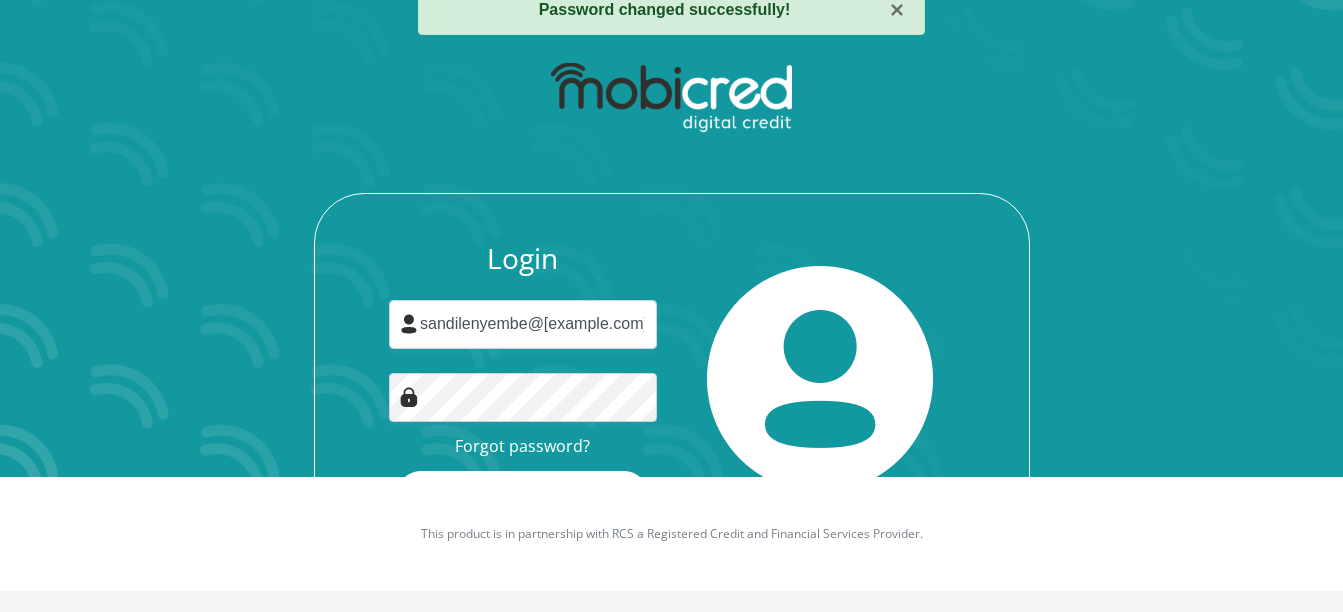 scroll, scrollTop: 0, scrollLeft: 0, axis: both 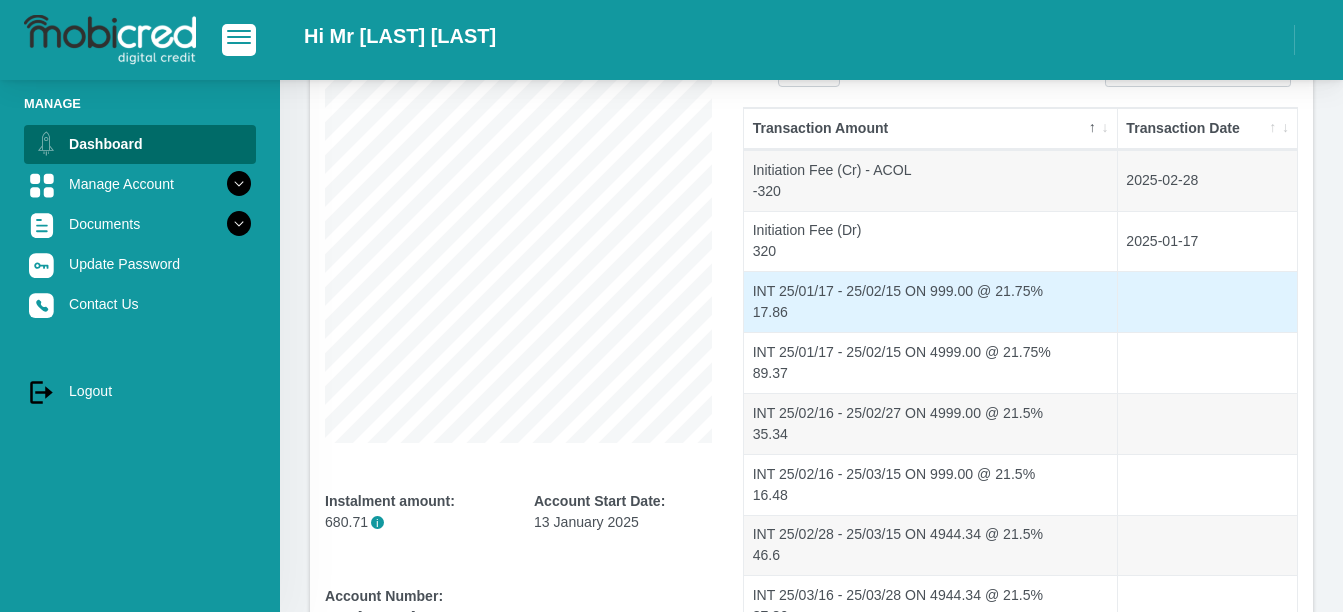 click on "INT 25/01/17 - 25/02/15 ON          999.00 @ 21.75% 17.86" at bounding box center [931, 301] 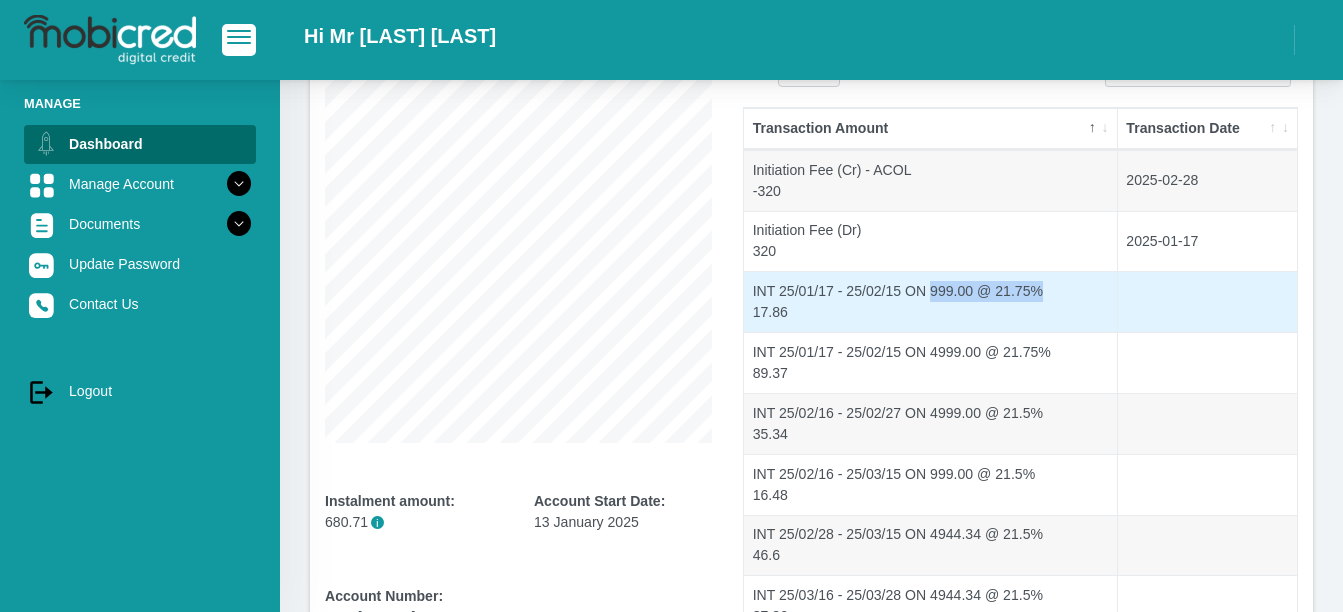 drag, startPoint x: 933, startPoint y: 302, endPoint x: 1043, endPoint y: 301, distance: 110.00455 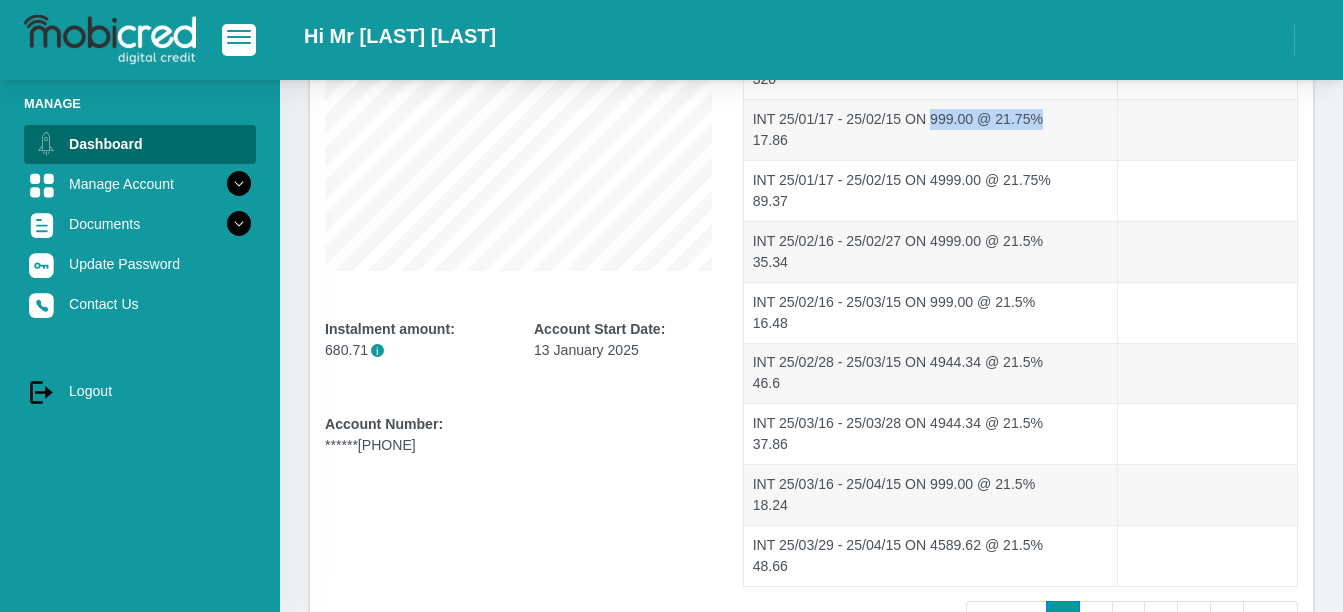 scroll, scrollTop: 516, scrollLeft: 0, axis: vertical 